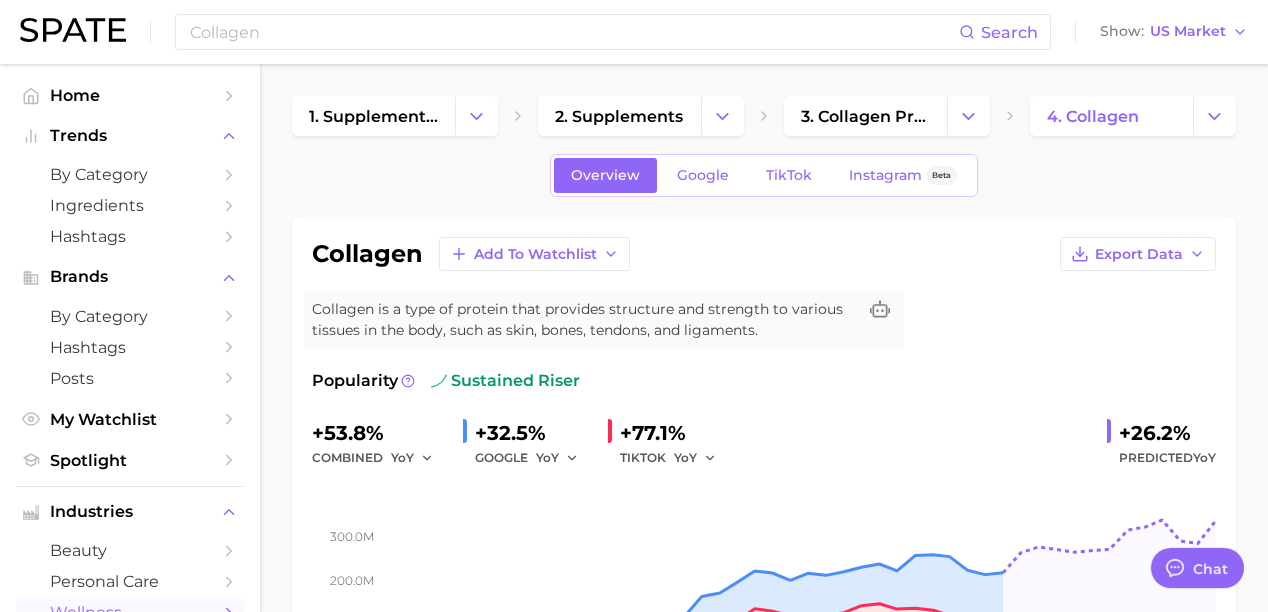 scroll, scrollTop: 0, scrollLeft: 0, axis: both 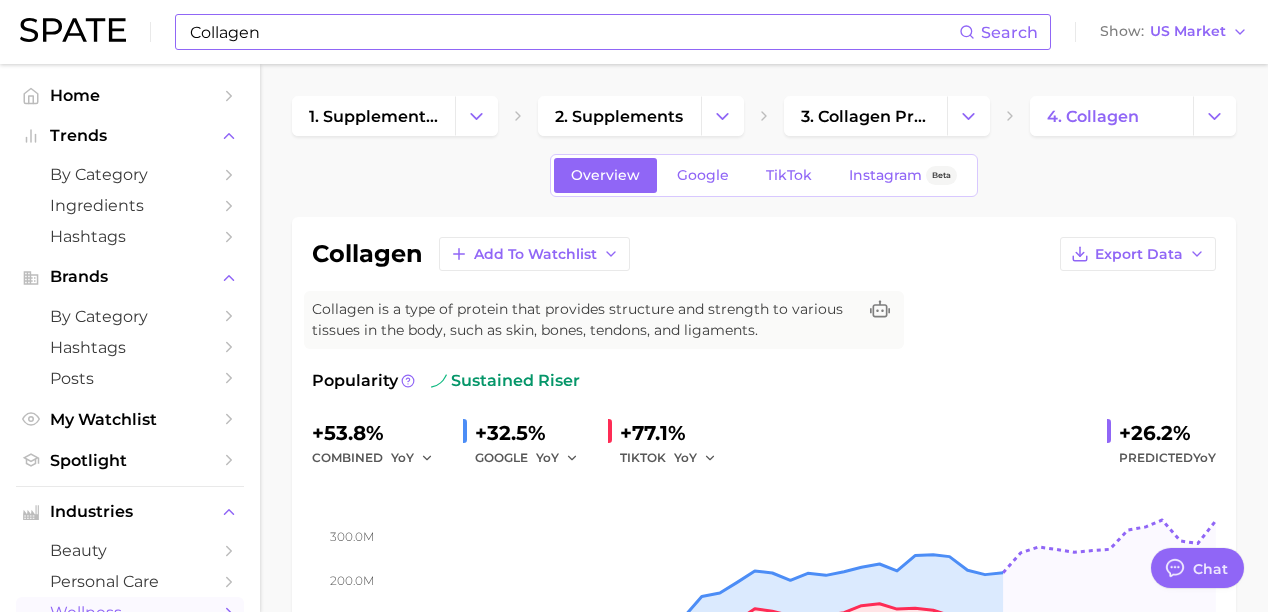 click on "Collagen" at bounding box center [573, 32] 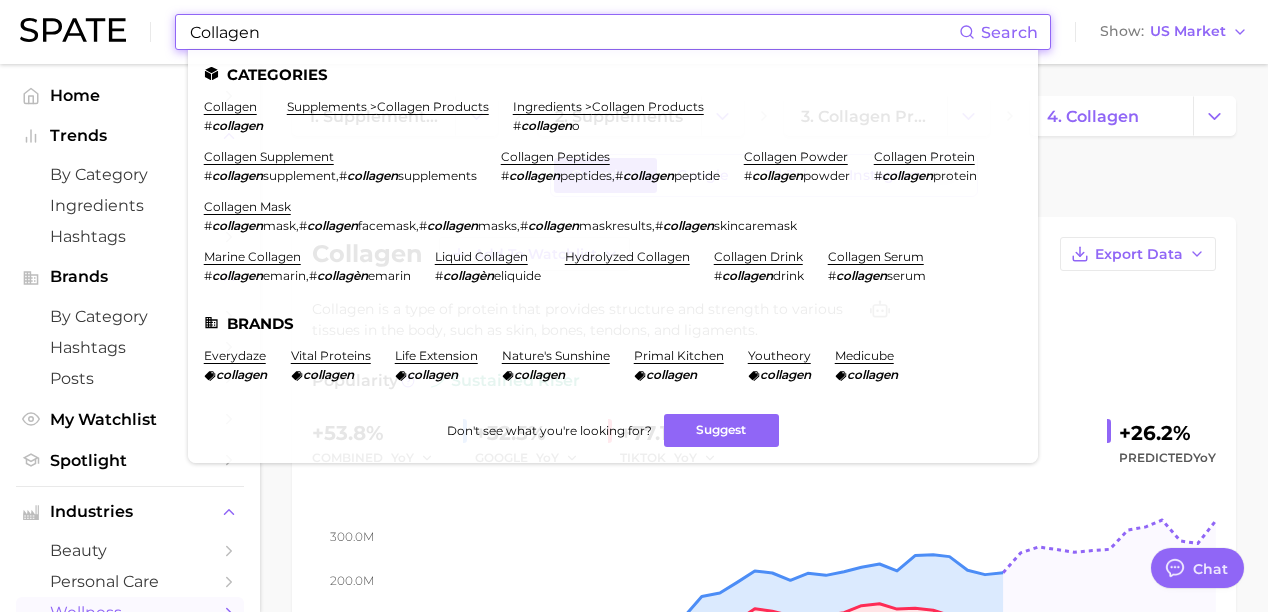 drag, startPoint x: 294, startPoint y: 36, endPoint x: 83, endPoint y: 35, distance: 211.00237 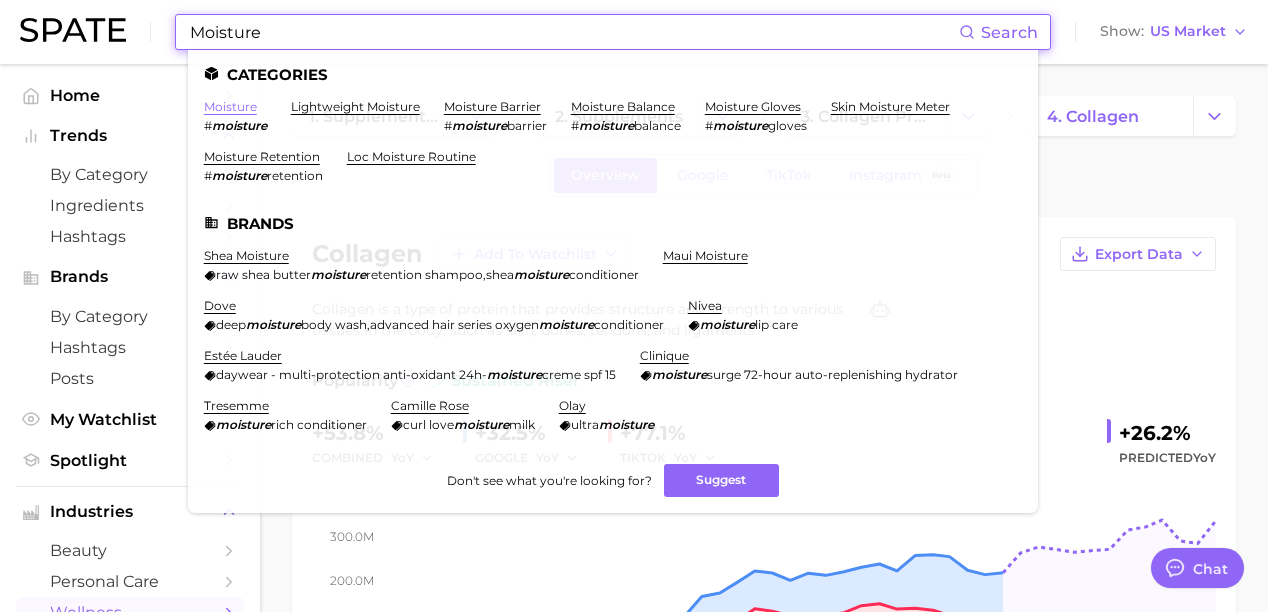 click on "moisture" at bounding box center (230, 106) 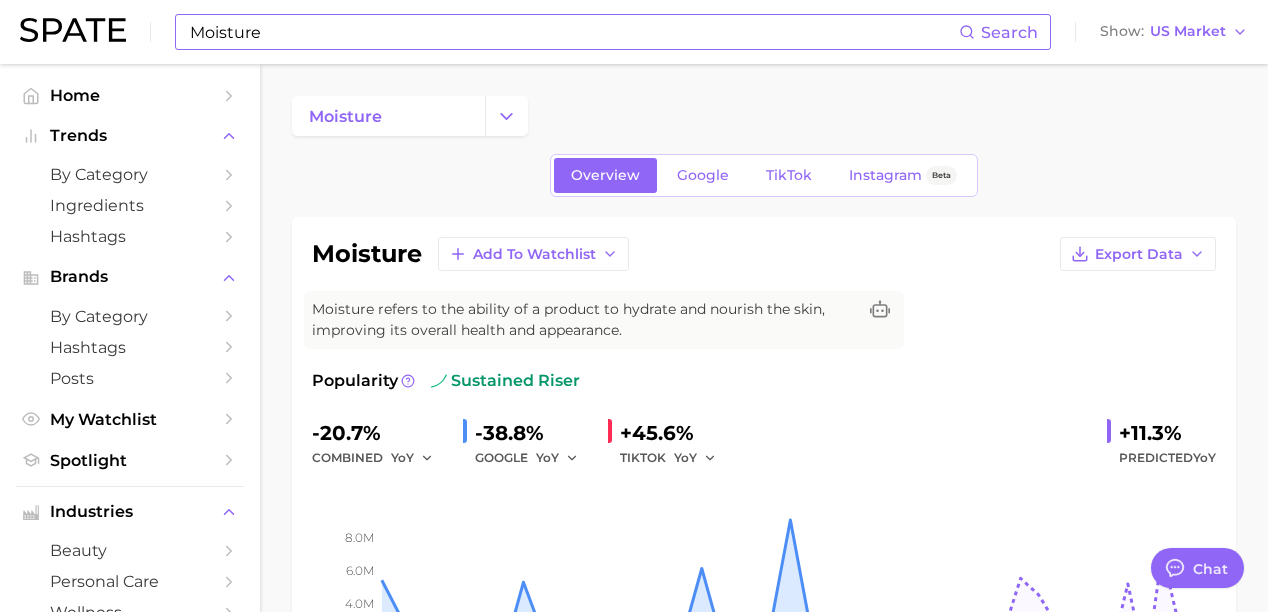 click on "Moisture" at bounding box center (573, 32) 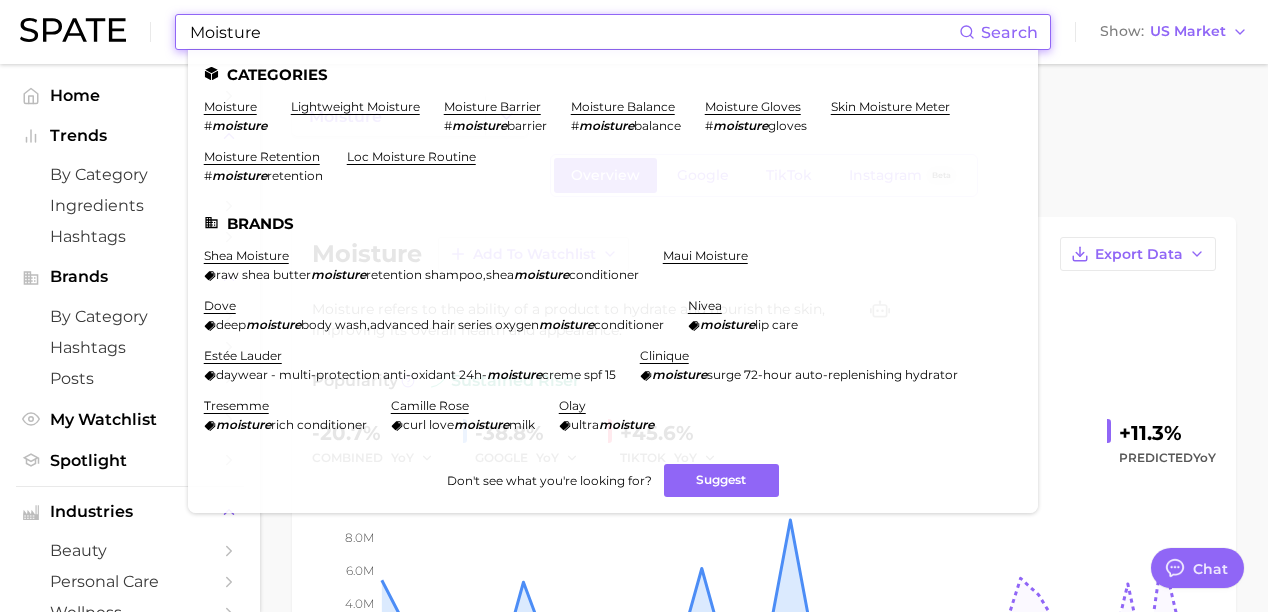 drag, startPoint x: 272, startPoint y: 31, endPoint x: 116, endPoint y: 15, distance: 156.81836 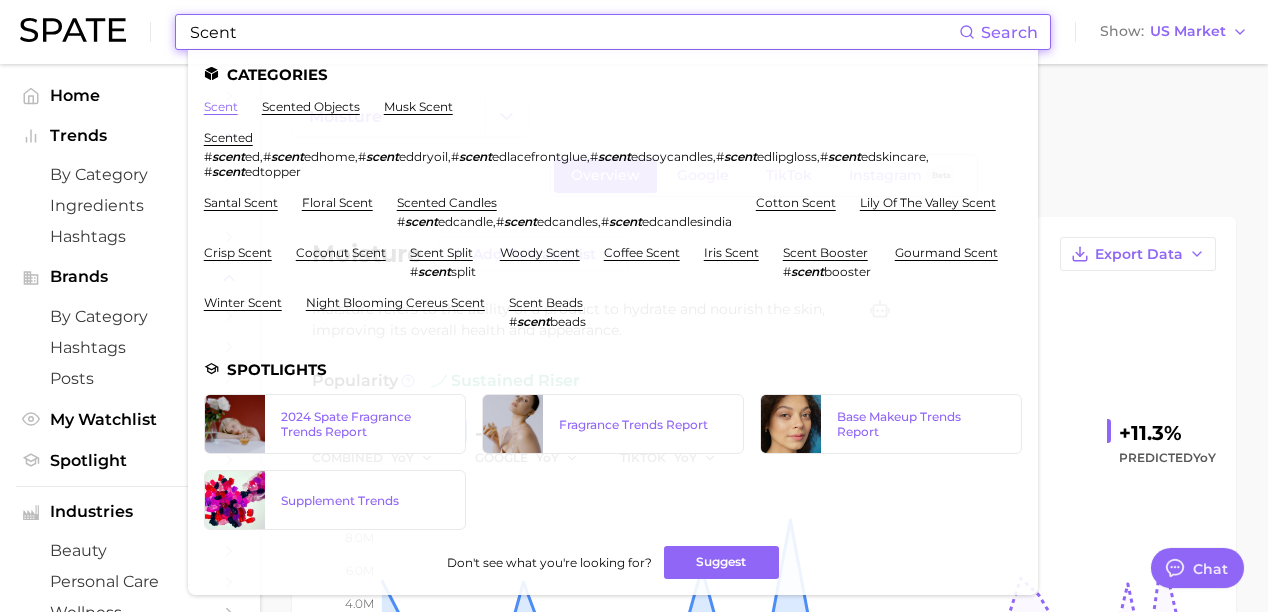 type on "Scent" 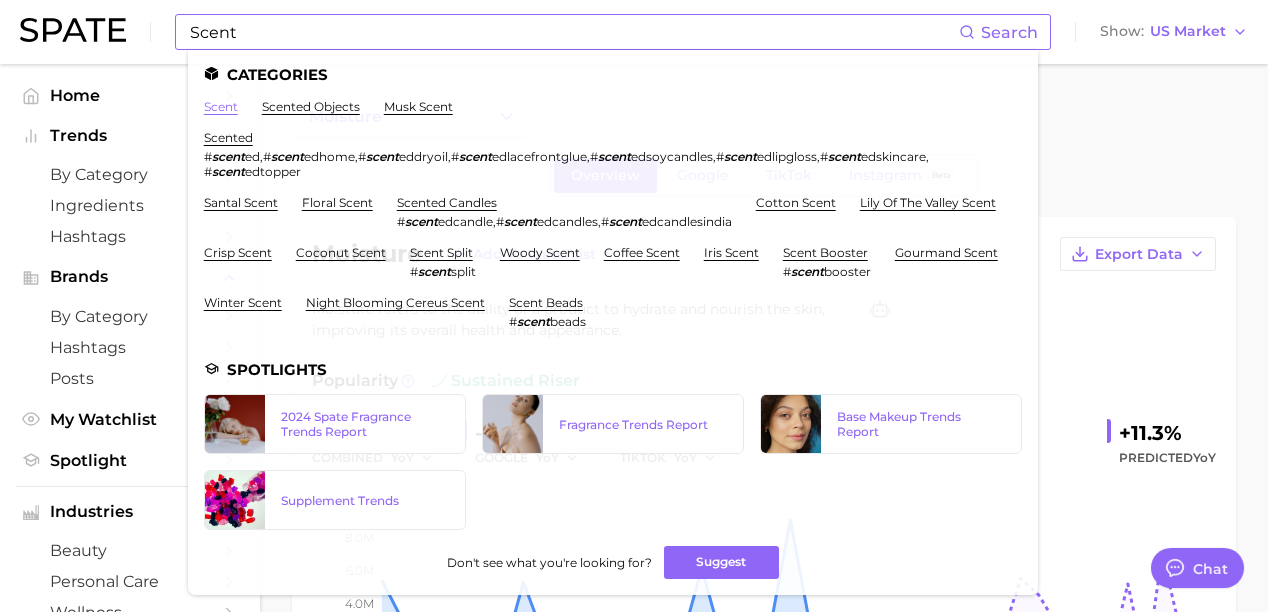 click on "scent" at bounding box center [221, 106] 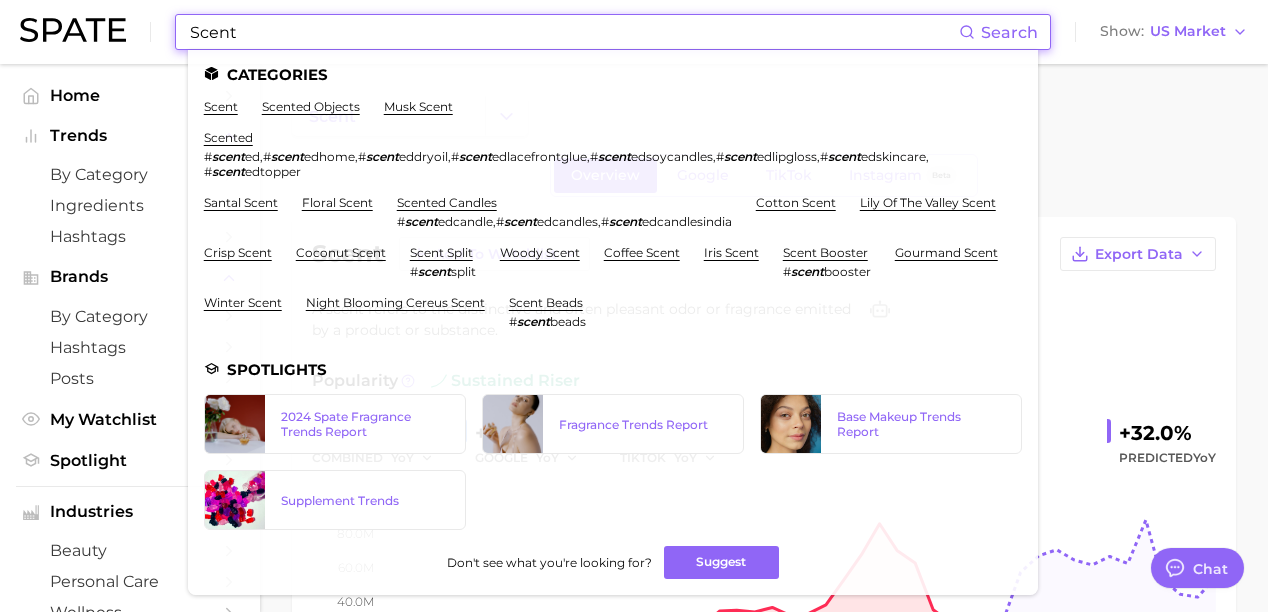 drag, startPoint x: 234, startPoint y: 32, endPoint x: 148, endPoint y: 60, distance: 90.44335 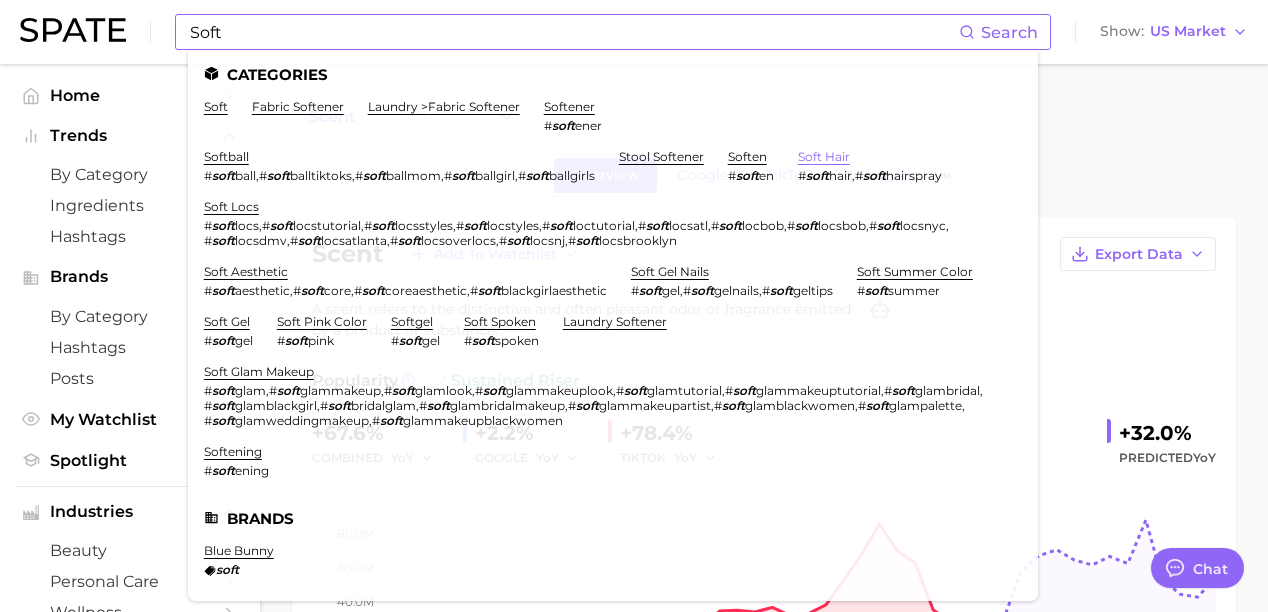 click on "soft hair" at bounding box center [824, 156] 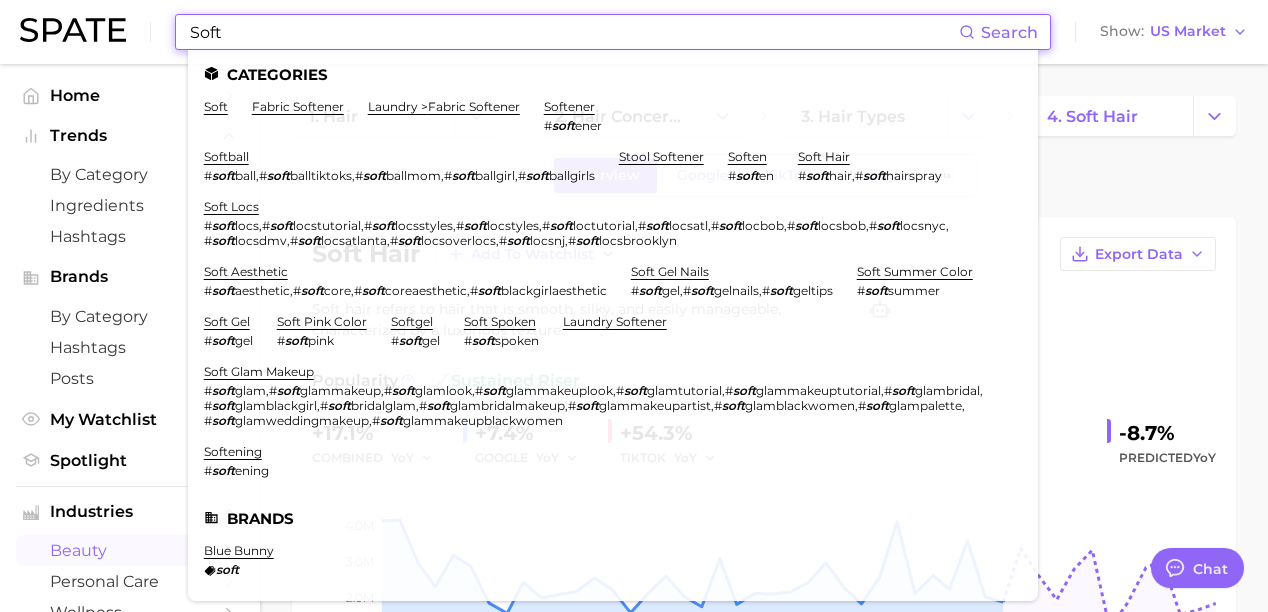 click on "Soft" at bounding box center [573, 32] 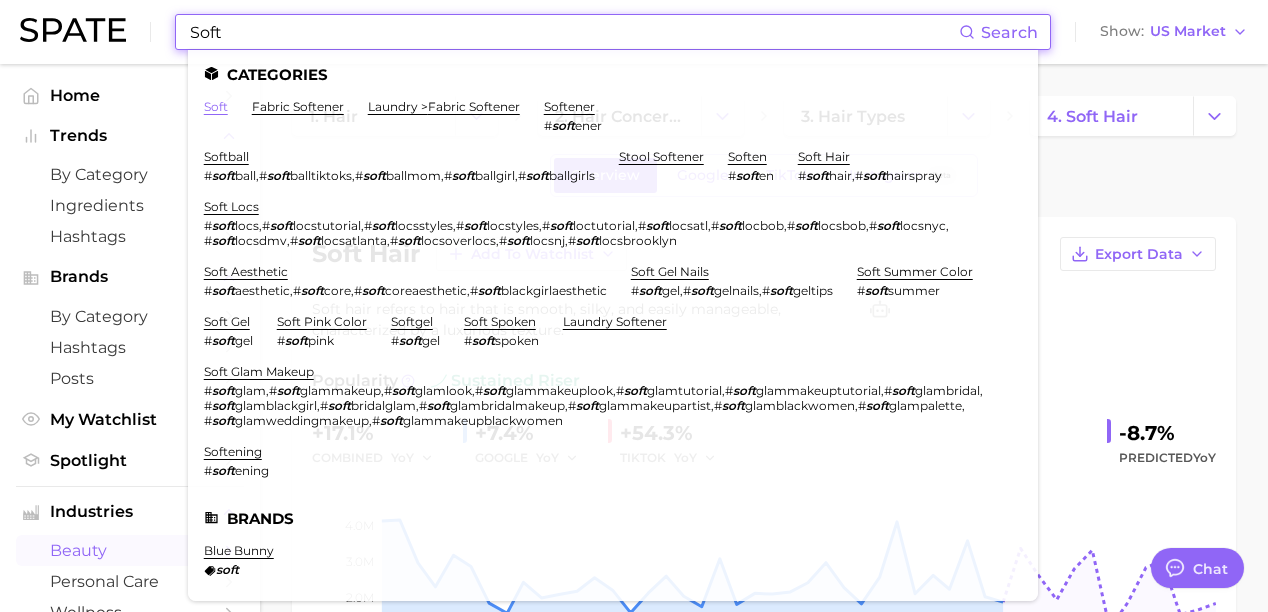 click on "soft" at bounding box center [216, 106] 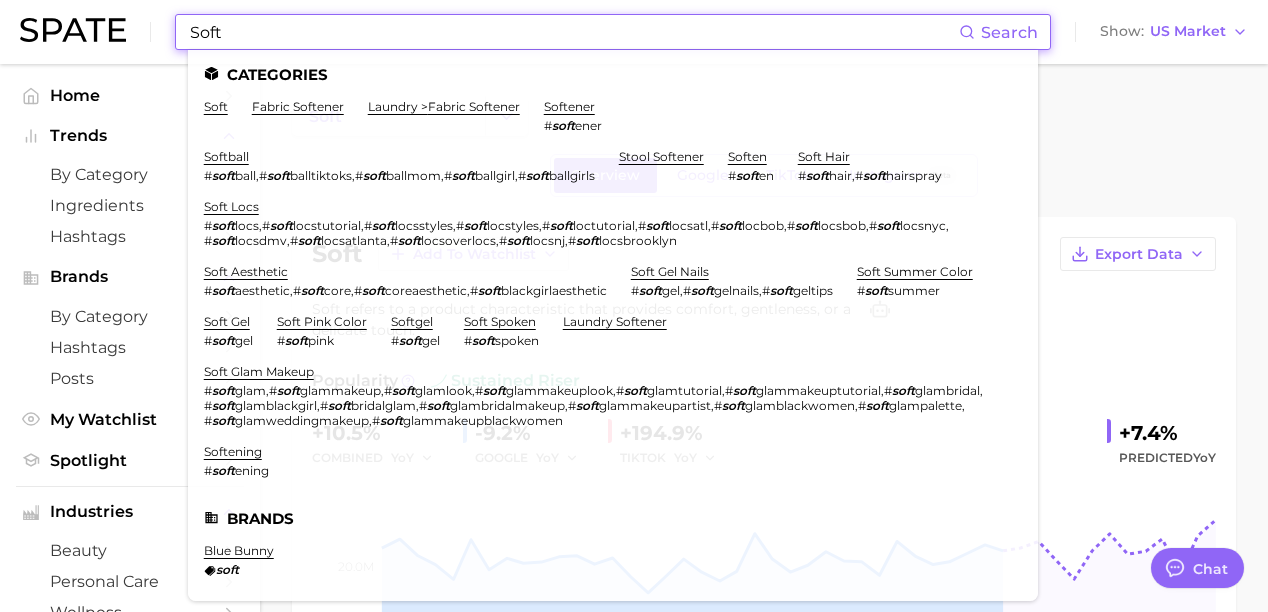 click on "Soft" at bounding box center (573, 32) 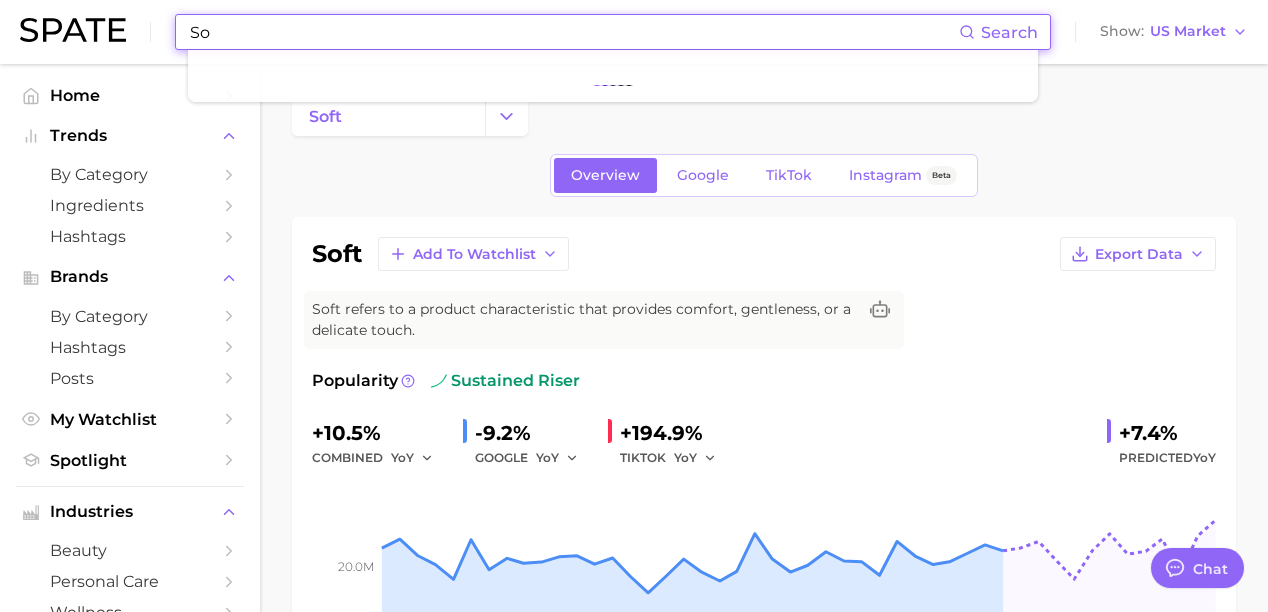 type on "S" 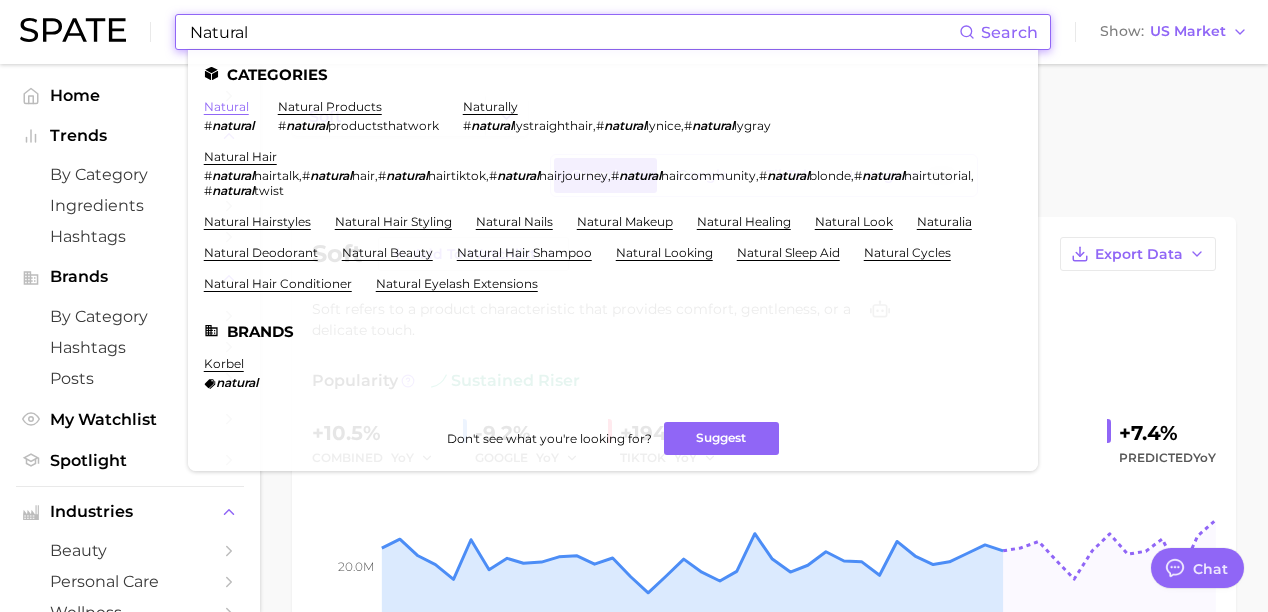 click on "natural" at bounding box center [226, 106] 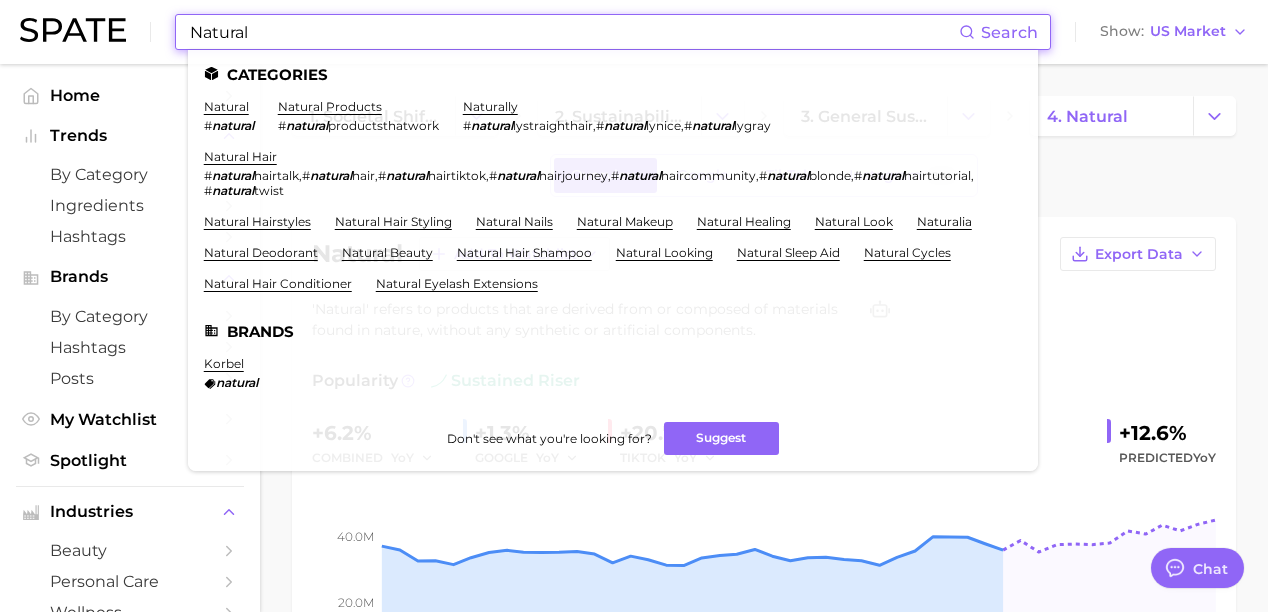 click on "Natural" at bounding box center [573, 32] 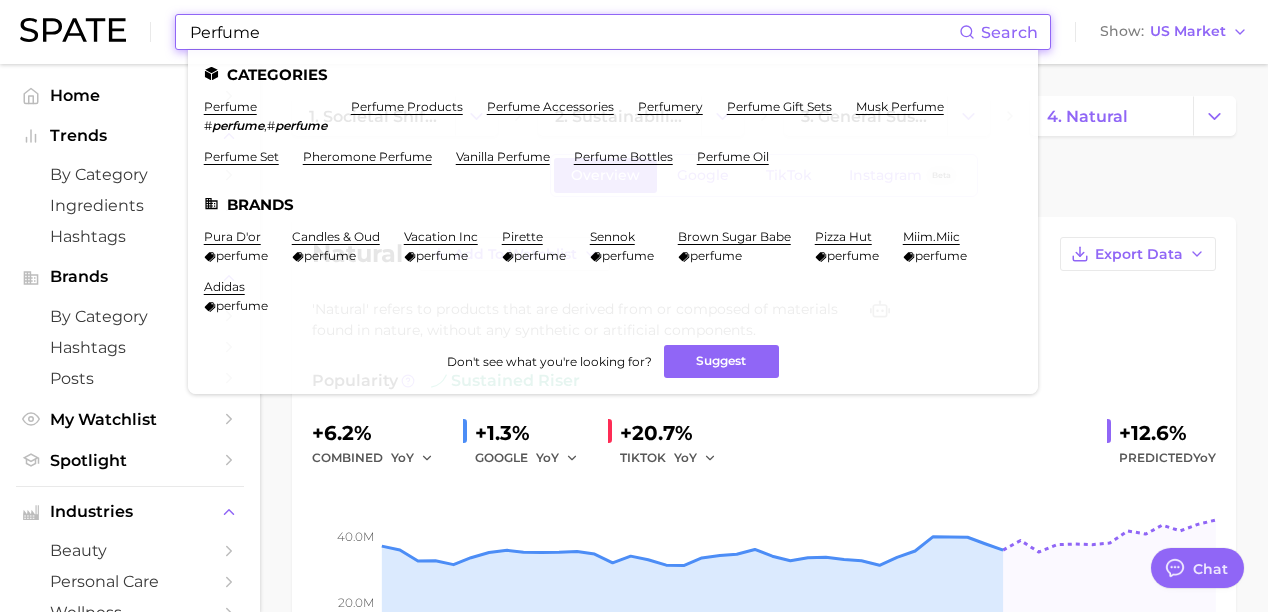 click on "perfume" at bounding box center [230, 106] 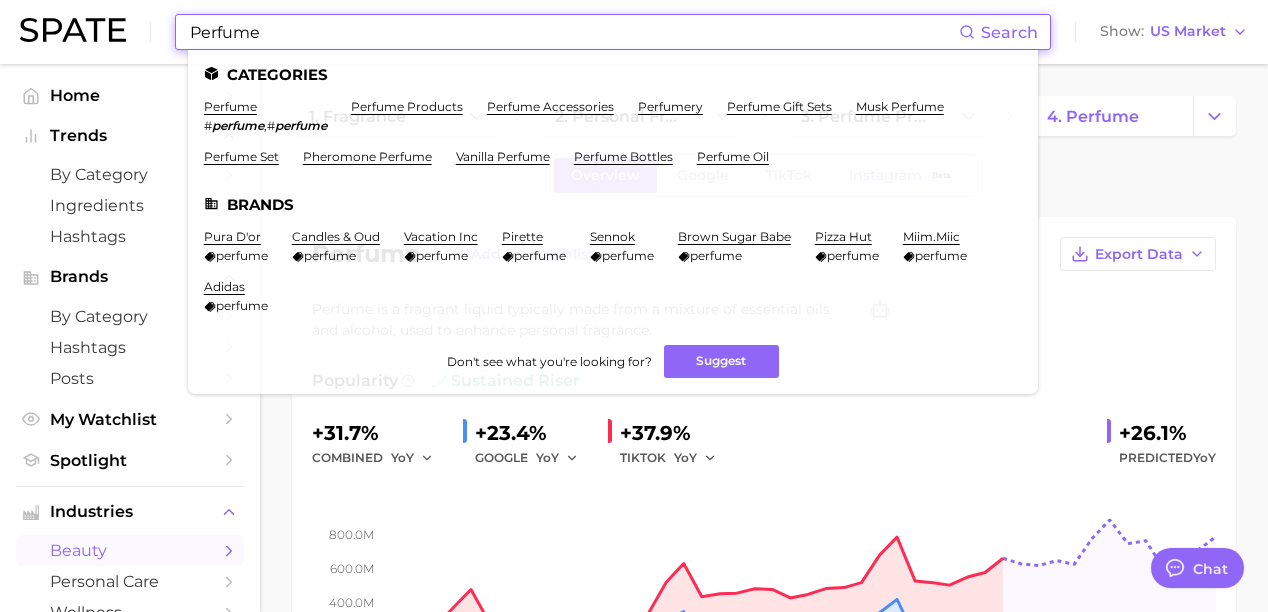 drag, startPoint x: 289, startPoint y: 34, endPoint x: 139, endPoint y: 40, distance: 150.11995 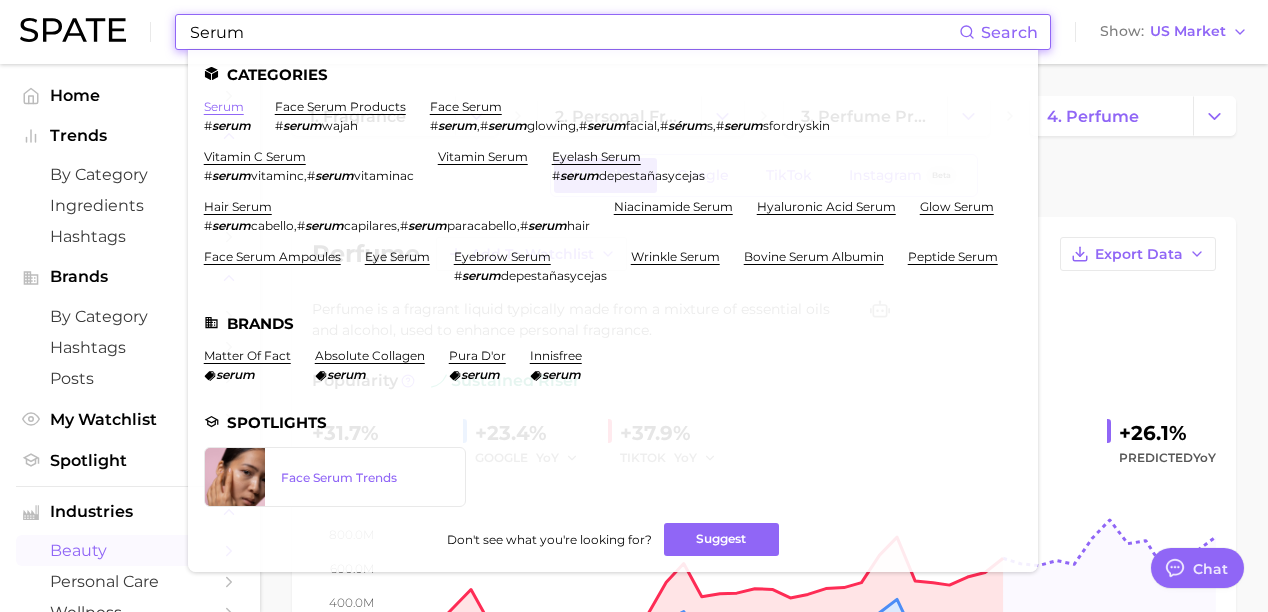 type on "Serum" 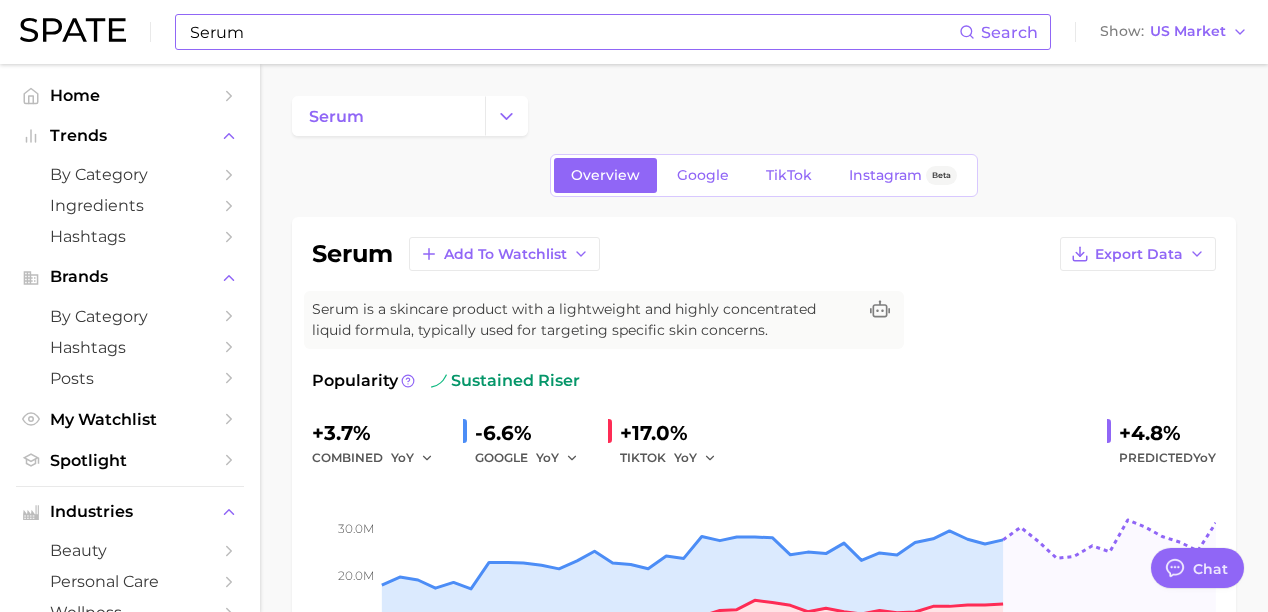 click on "Serum" at bounding box center [573, 32] 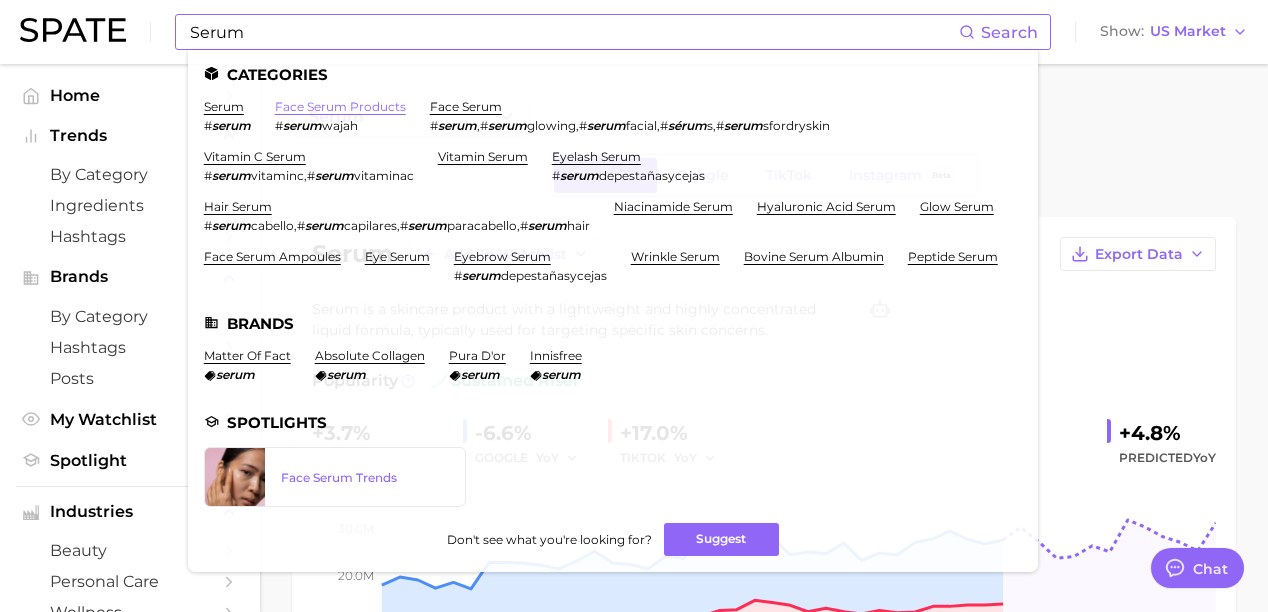 click on "face serum products" at bounding box center (340, 106) 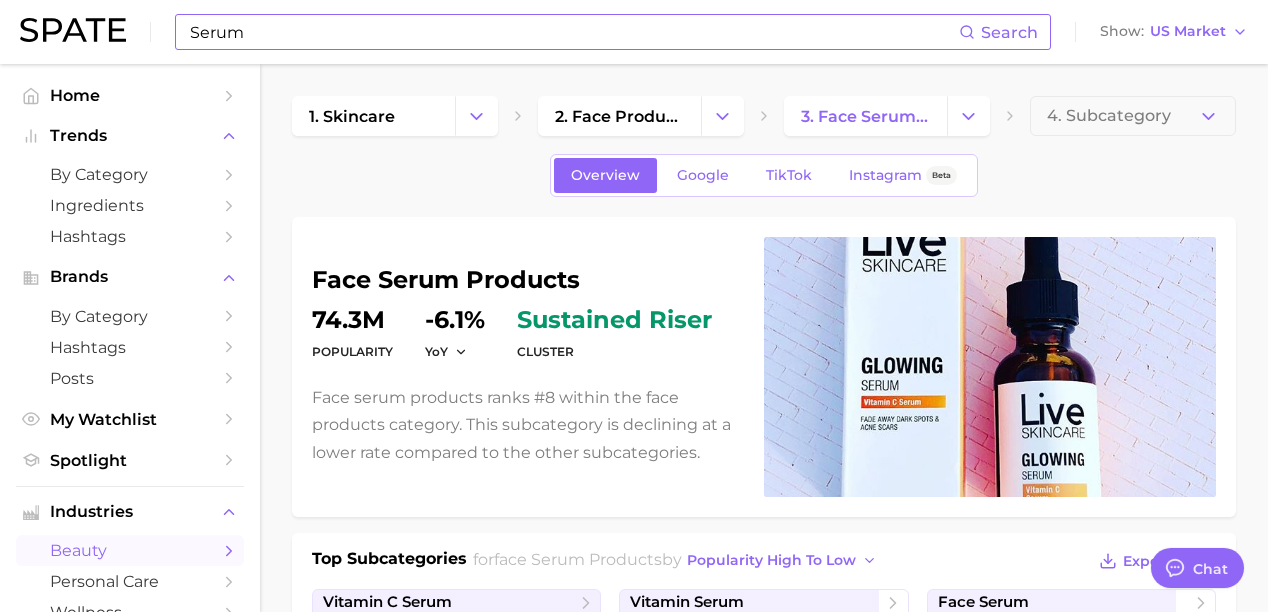 click on "Serum" at bounding box center [573, 32] 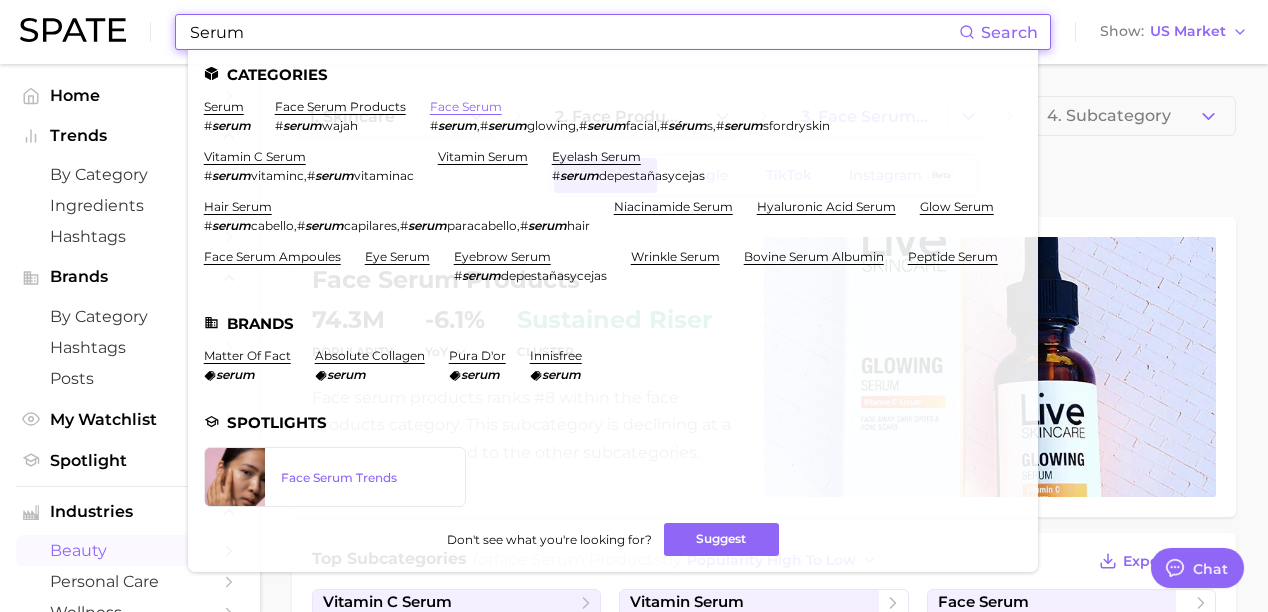 click on "face serum" at bounding box center (466, 106) 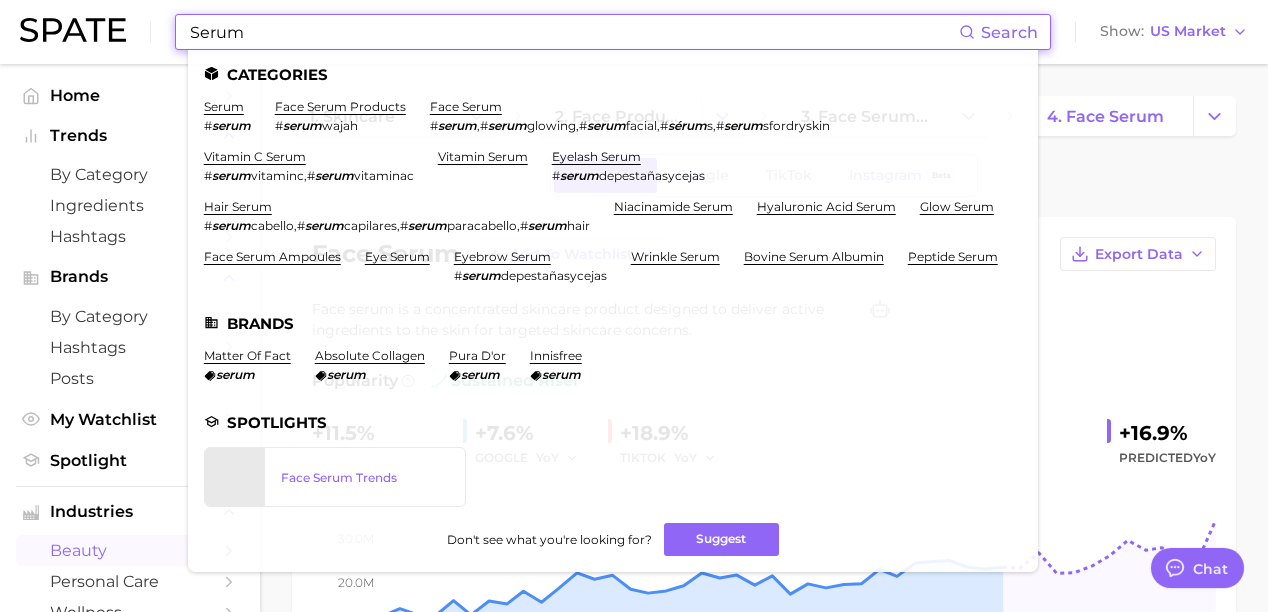 click on "Serum" at bounding box center [573, 32] 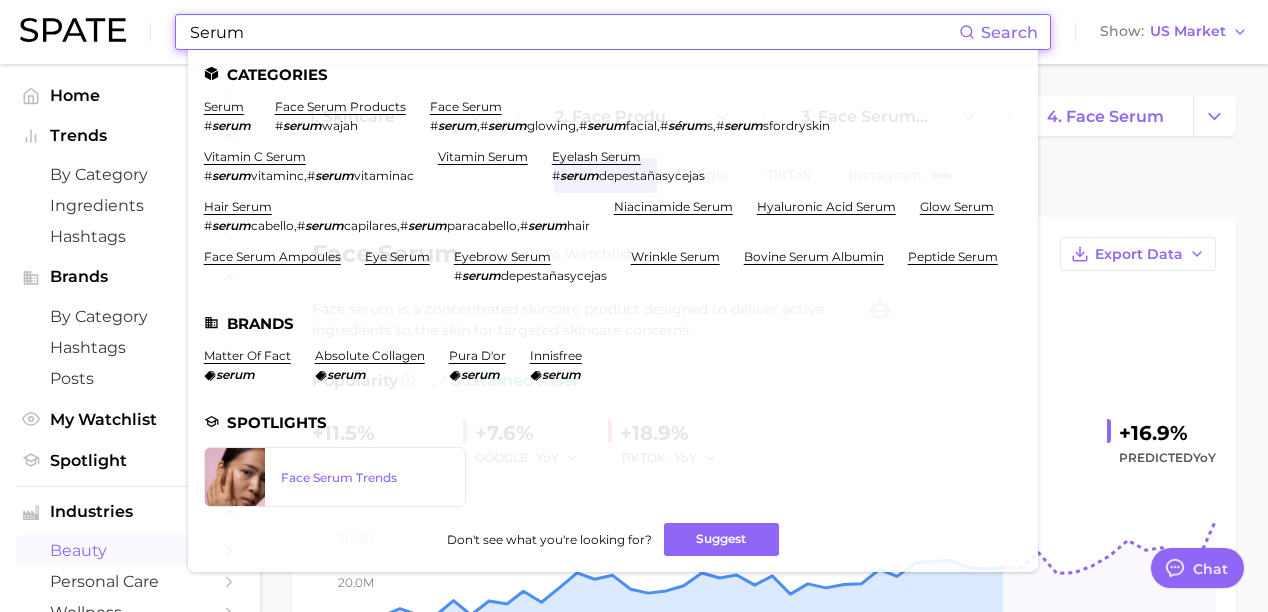 drag, startPoint x: 304, startPoint y: 35, endPoint x: 109, endPoint y: 44, distance: 195.20758 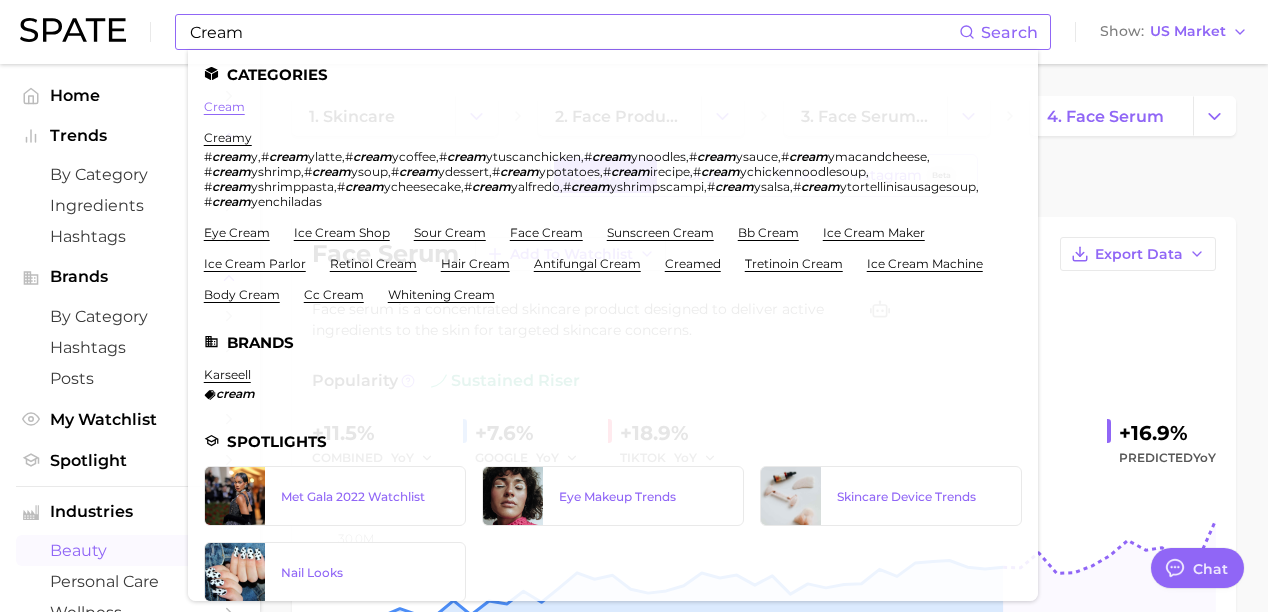click on "cream" at bounding box center [224, 106] 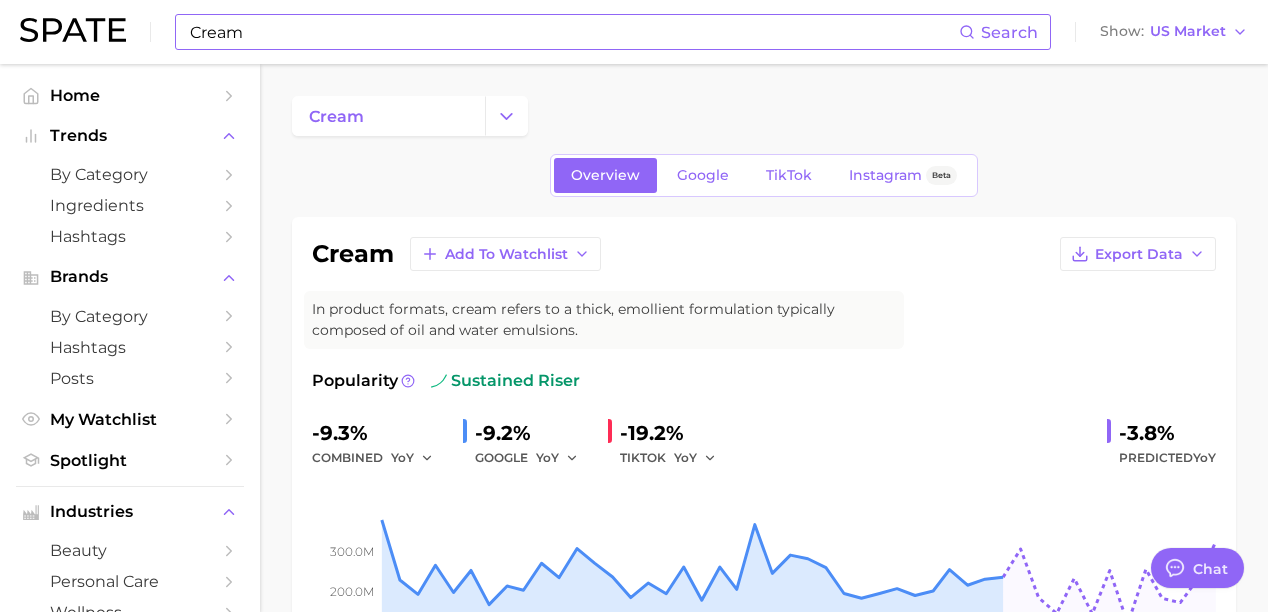 click on "Cream" at bounding box center (573, 32) 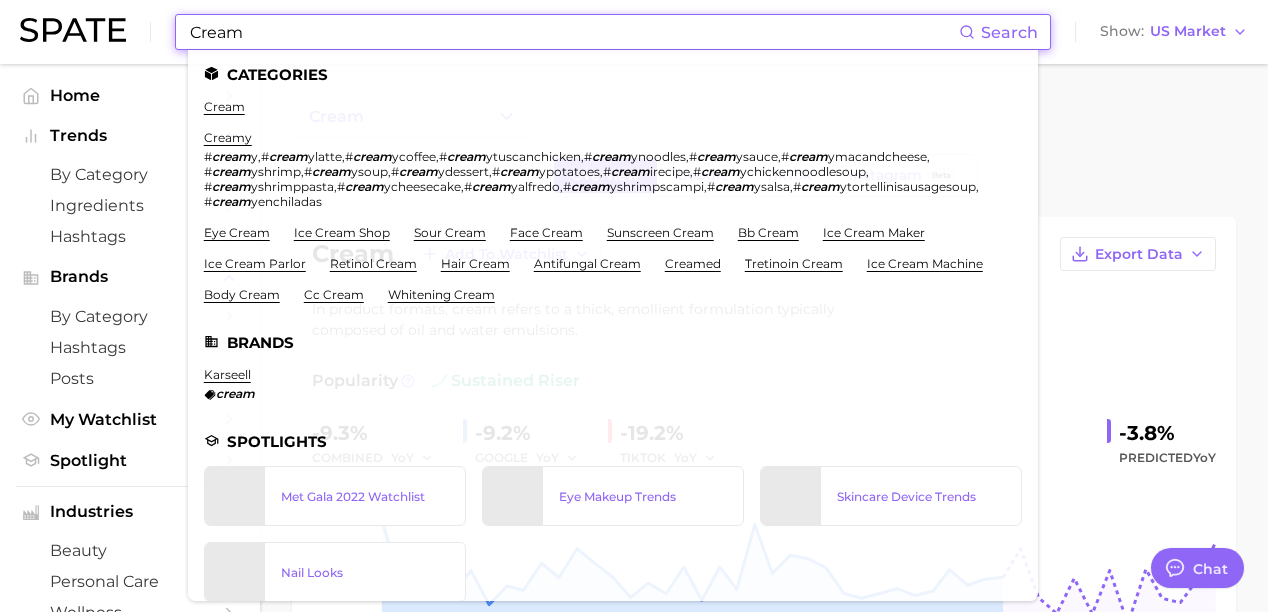 click on "Cream" at bounding box center (573, 32) 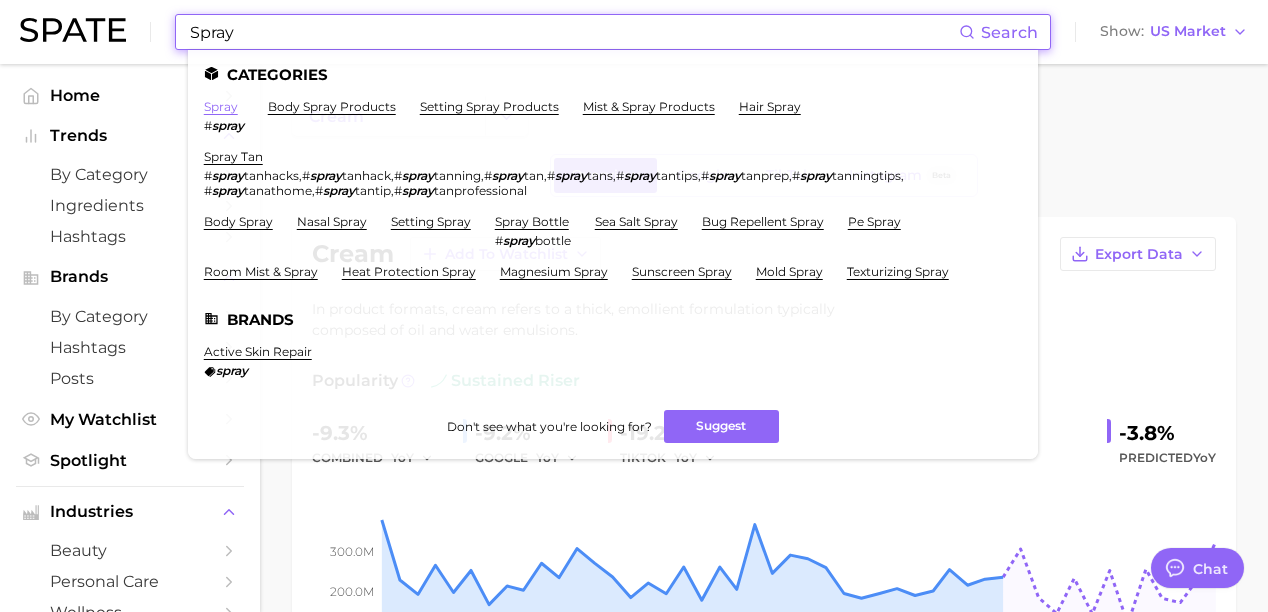 type on "Spray" 